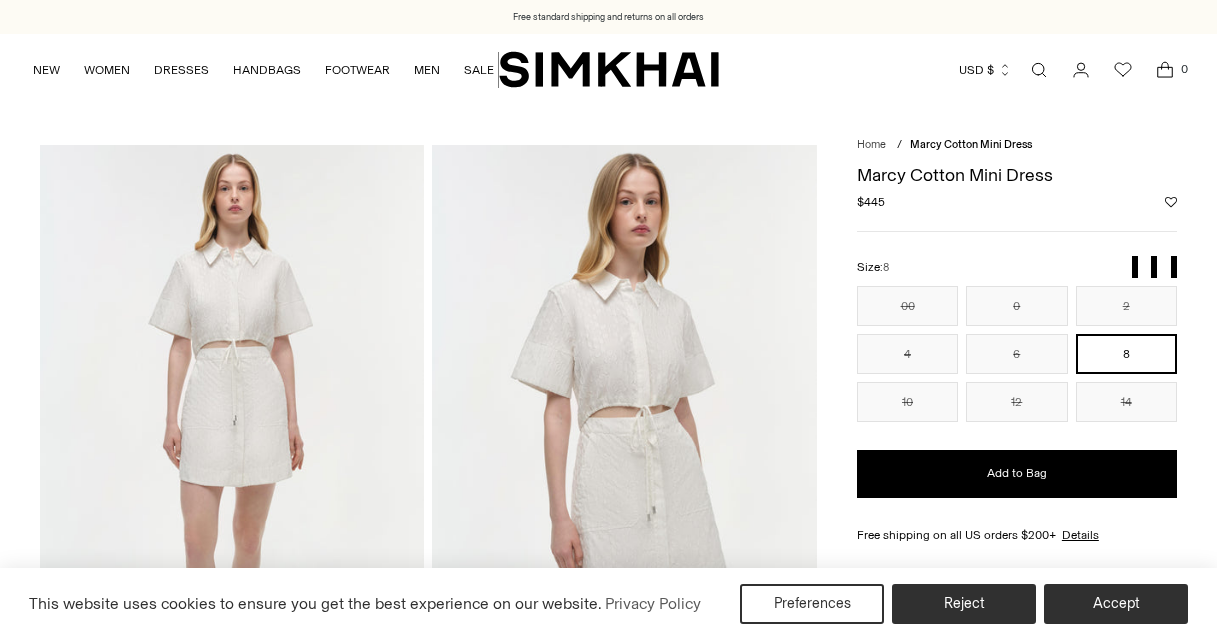 scroll, scrollTop: 0, scrollLeft: 0, axis: both 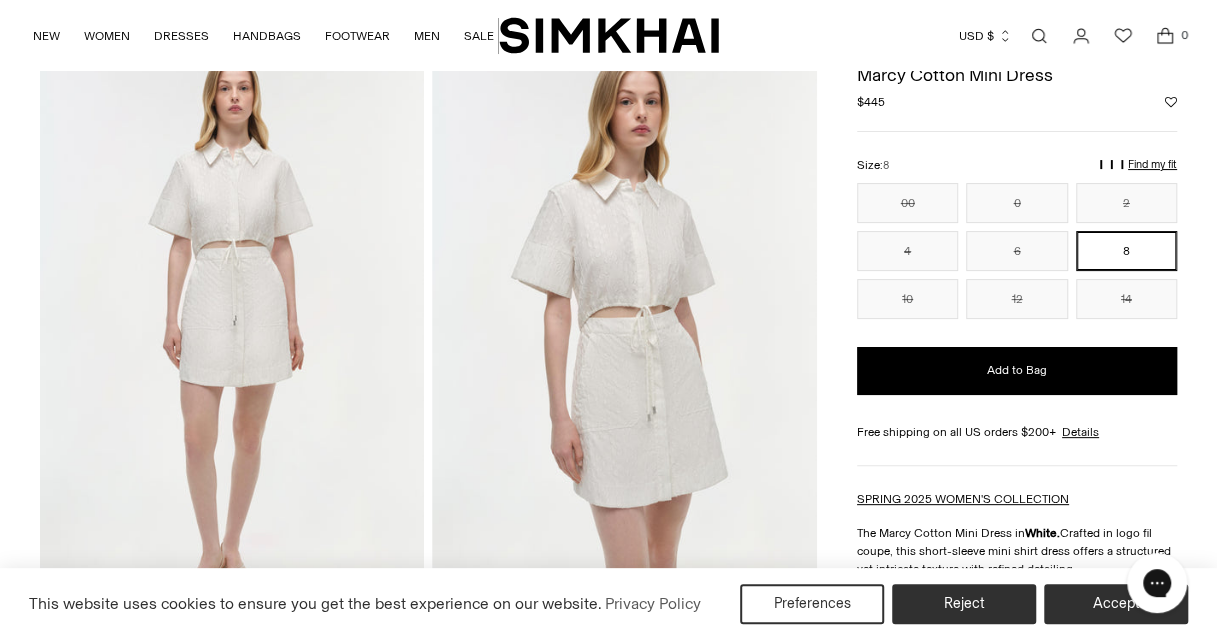click at bounding box center (232, 333) 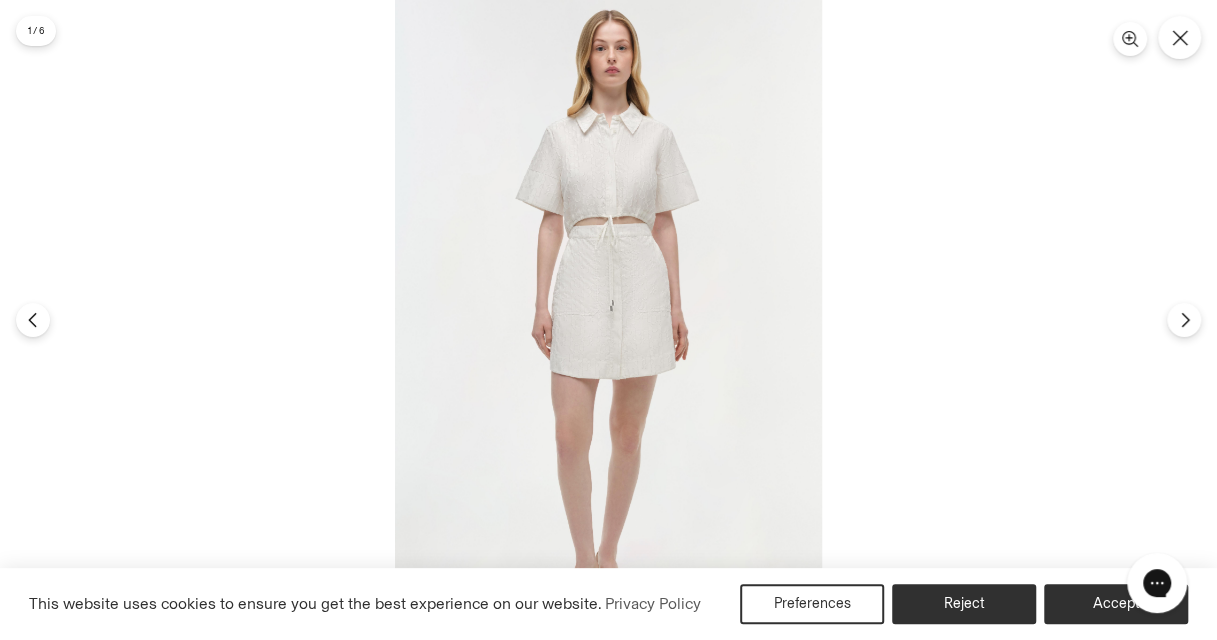 click at bounding box center [608, 320] 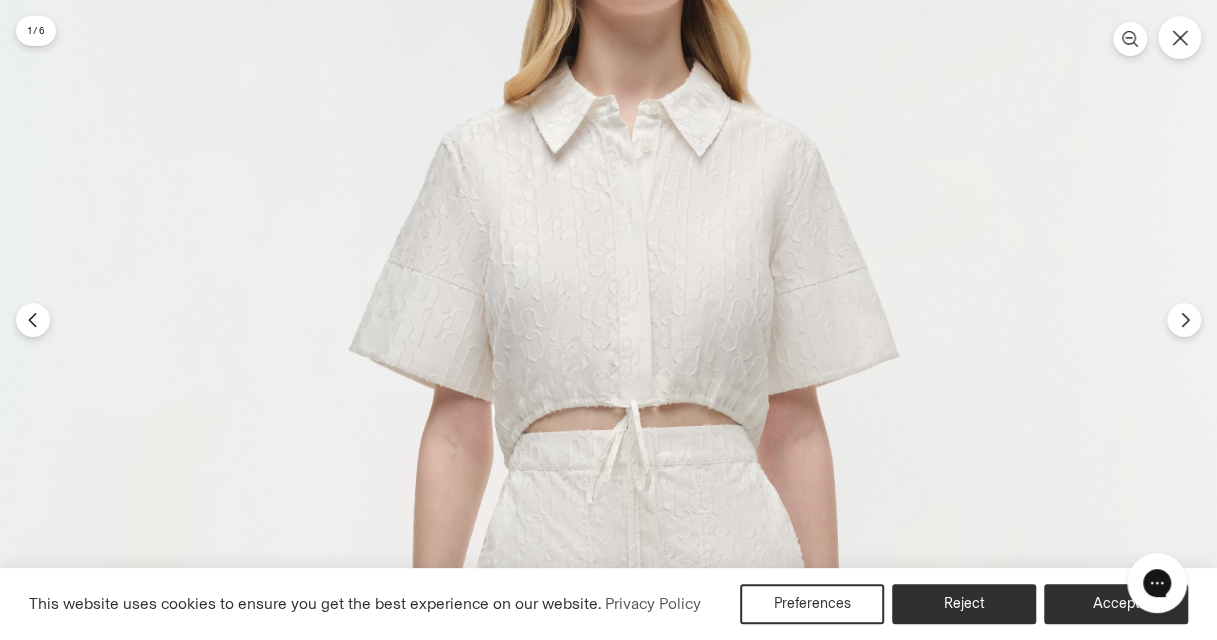 click at bounding box center [628, 715] 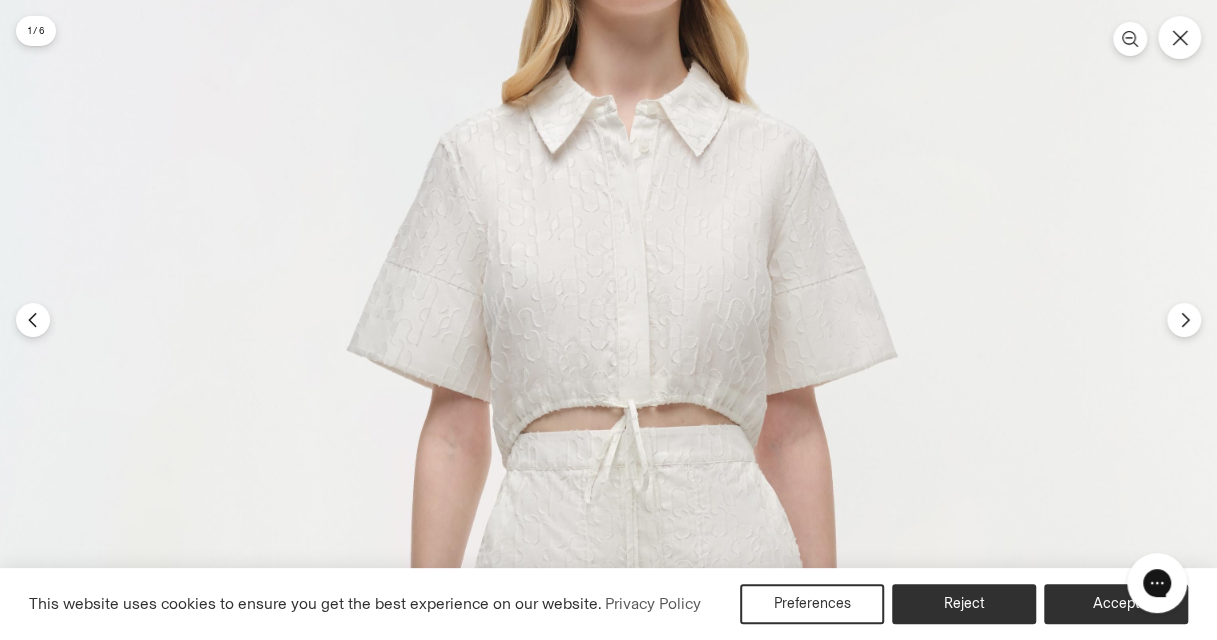 click at bounding box center (626, 715) 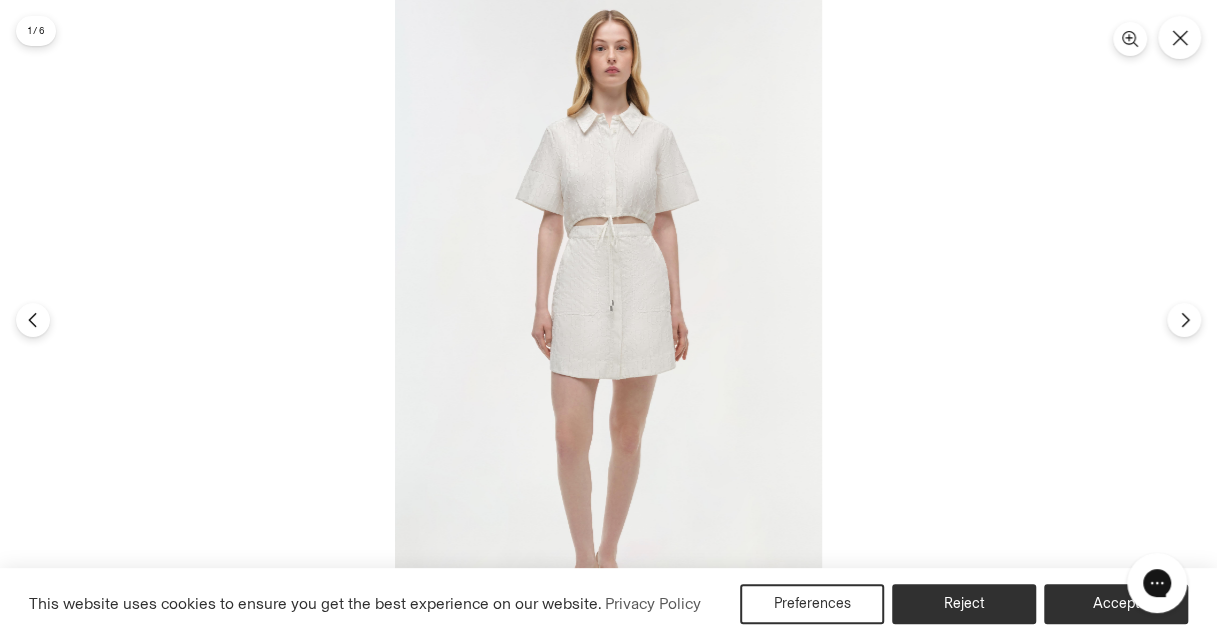 click at bounding box center (608, 320) 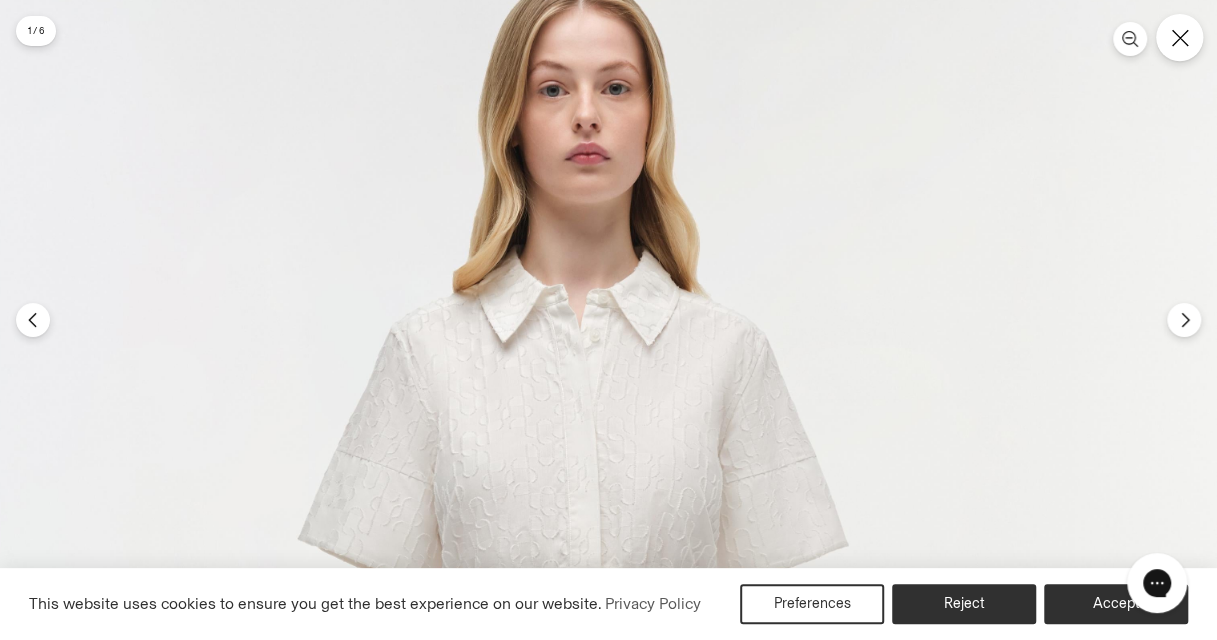click 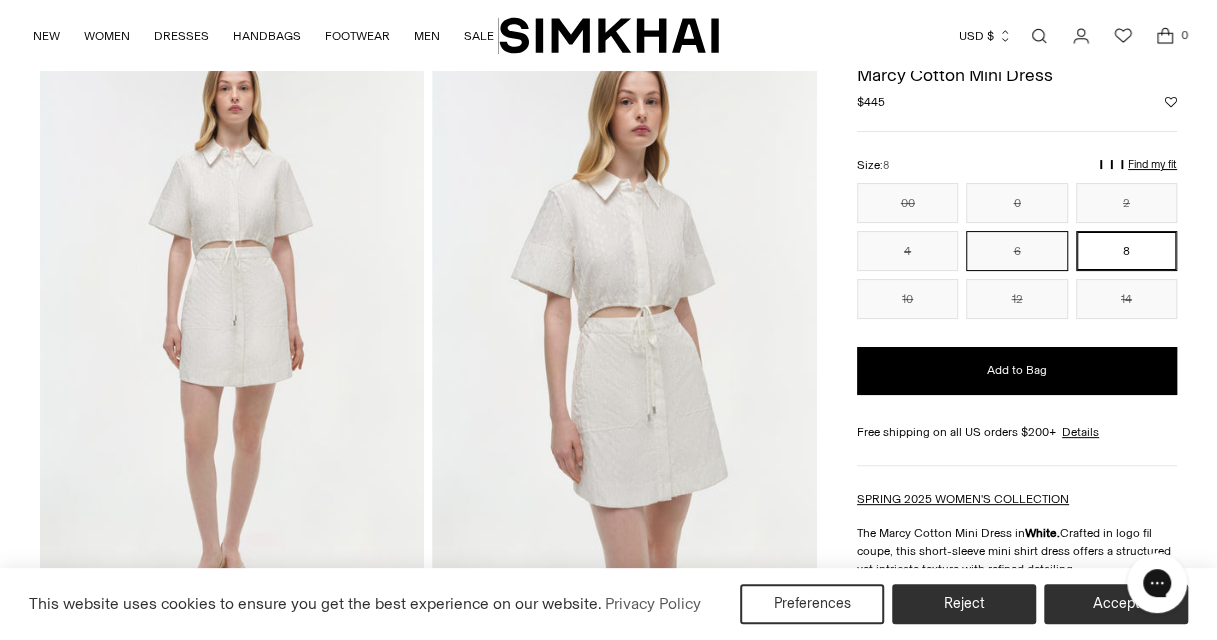 click on "6" at bounding box center (1016, 251) 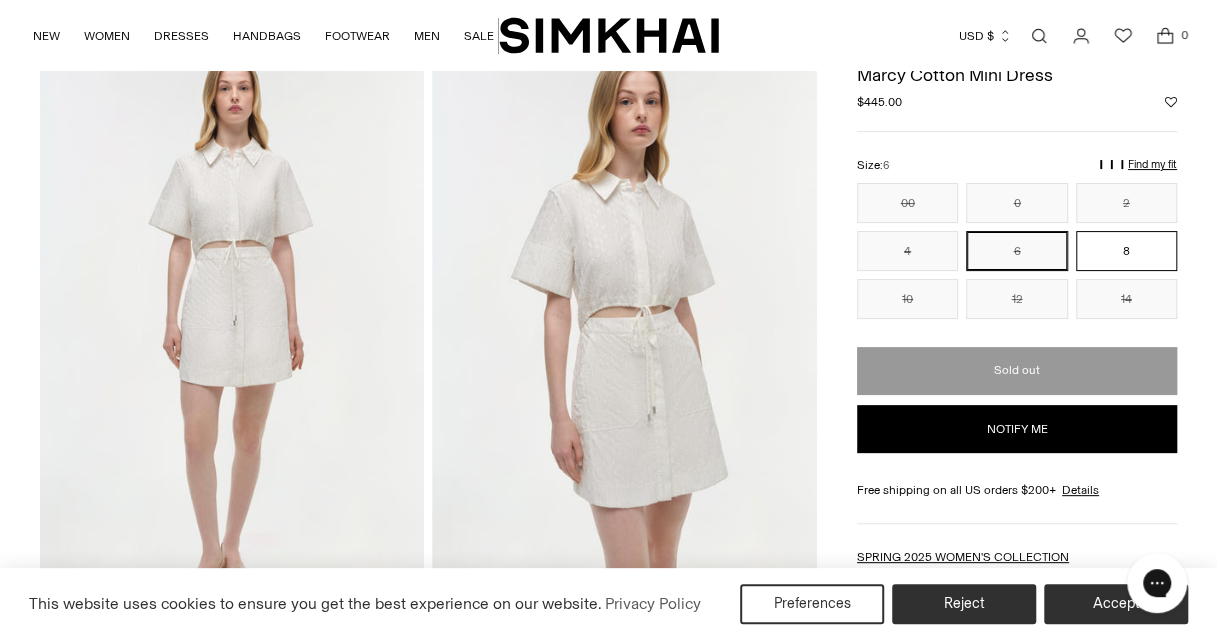 click on "8" at bounding box center (1126, 251) 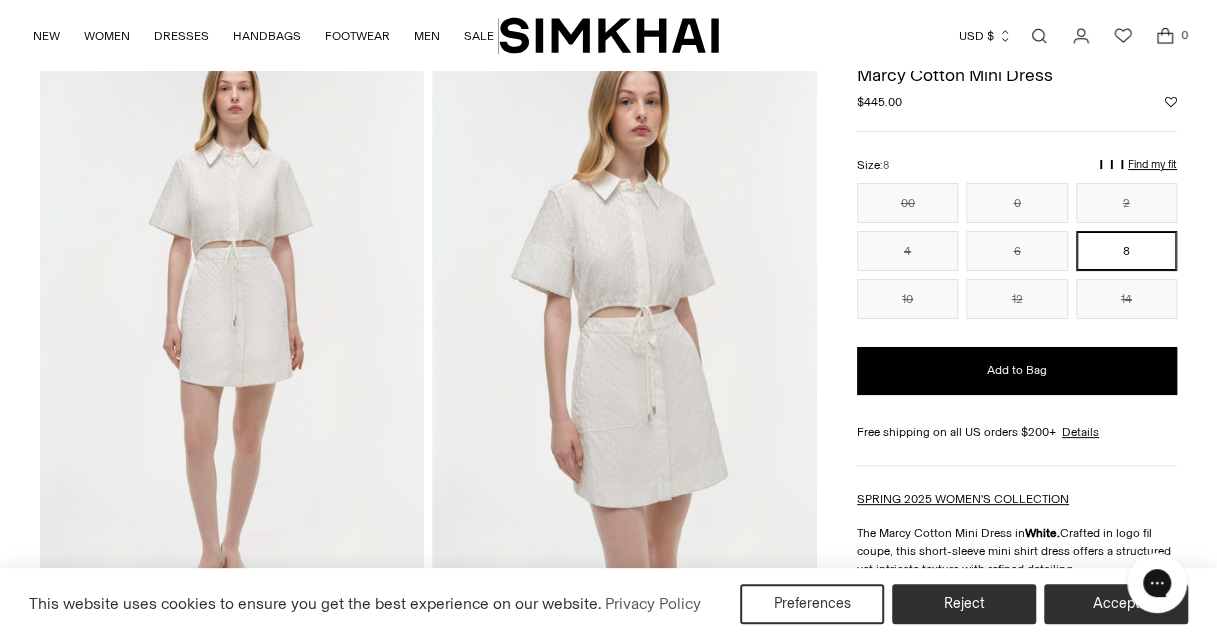 click at bounding box center [624, 333] 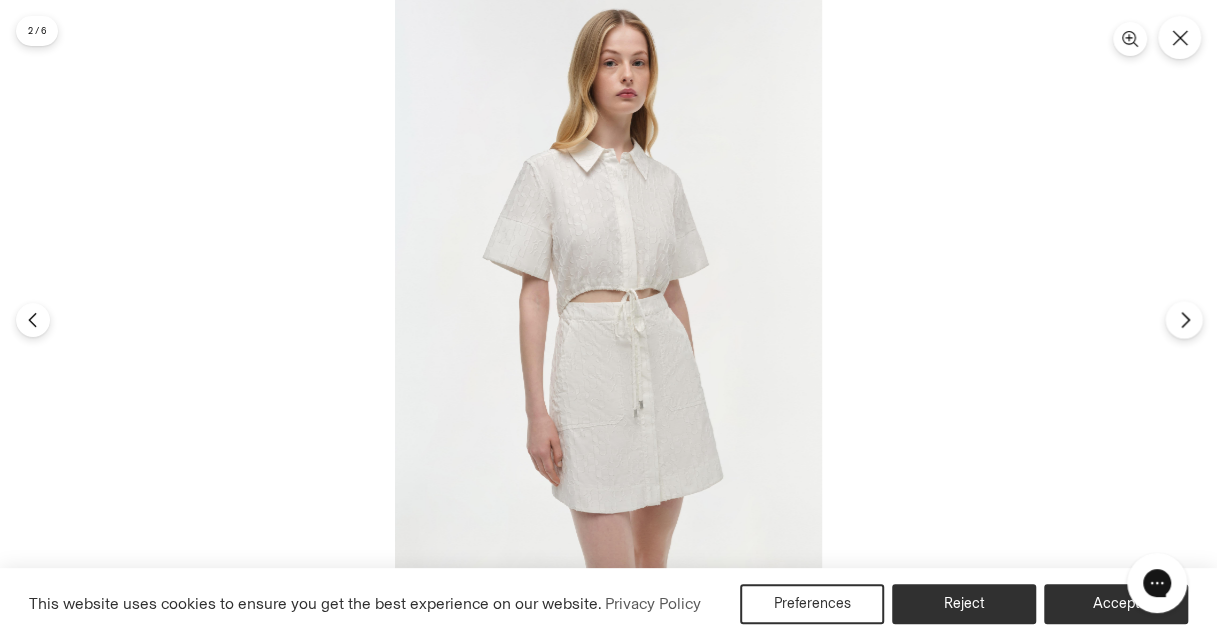 click 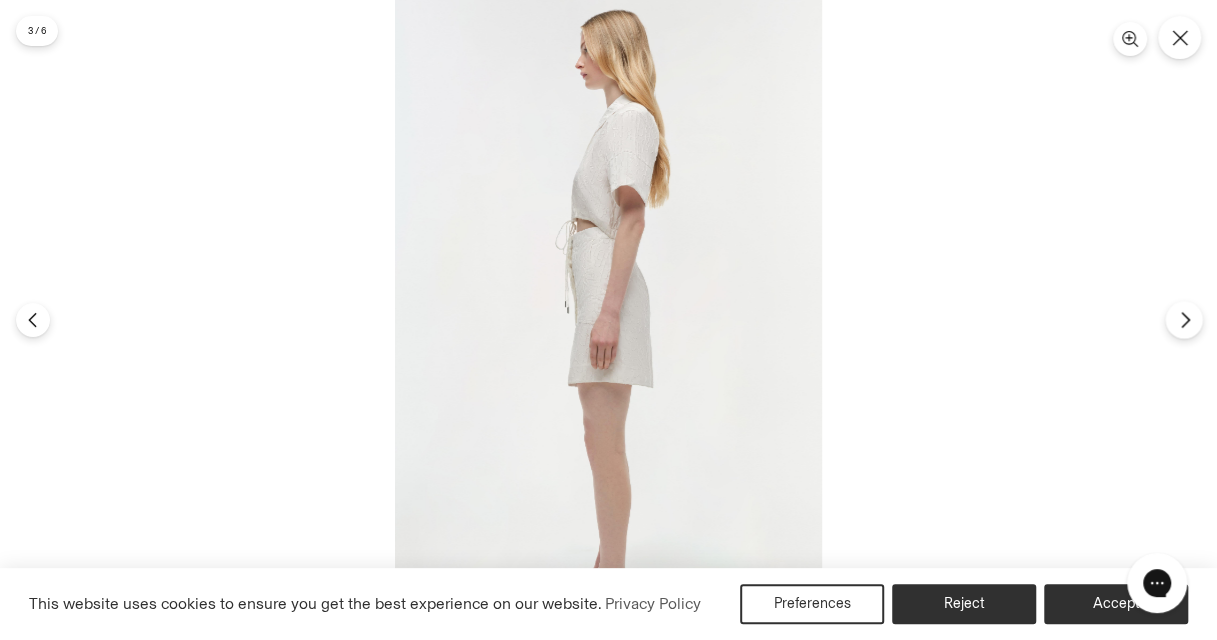 click 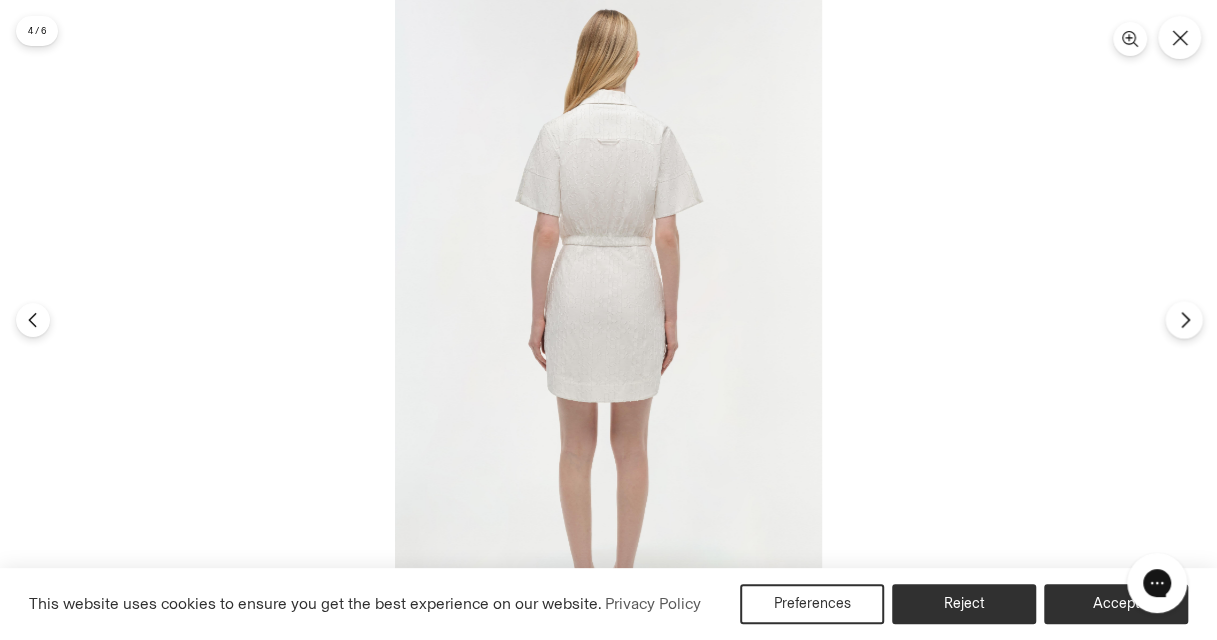 click 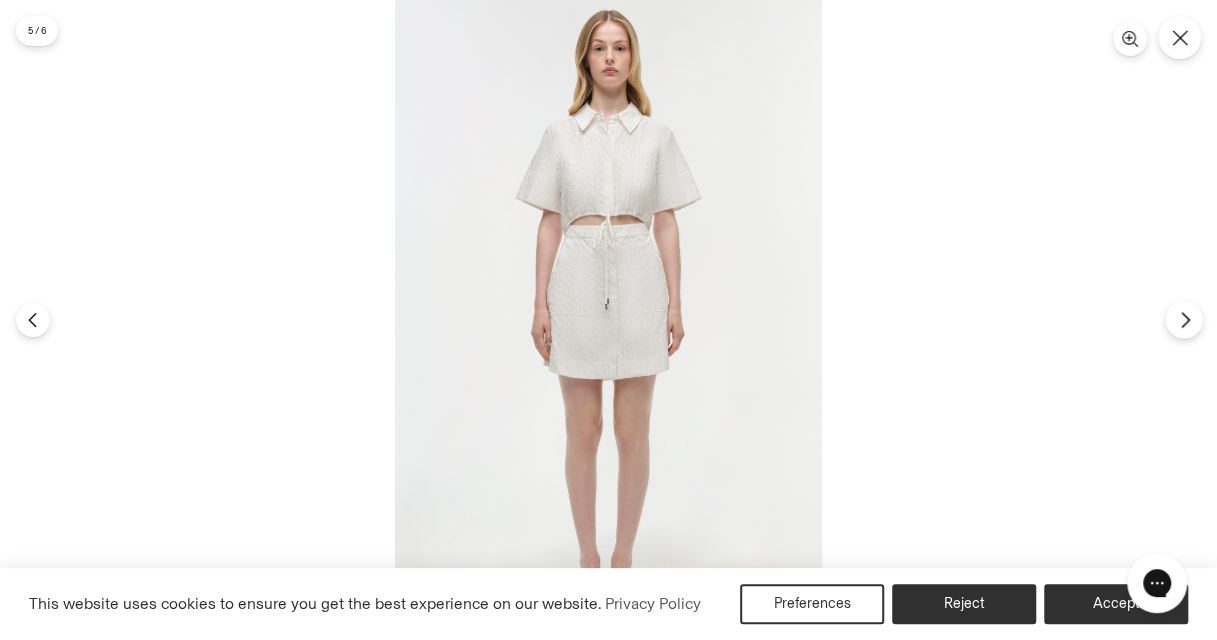 click 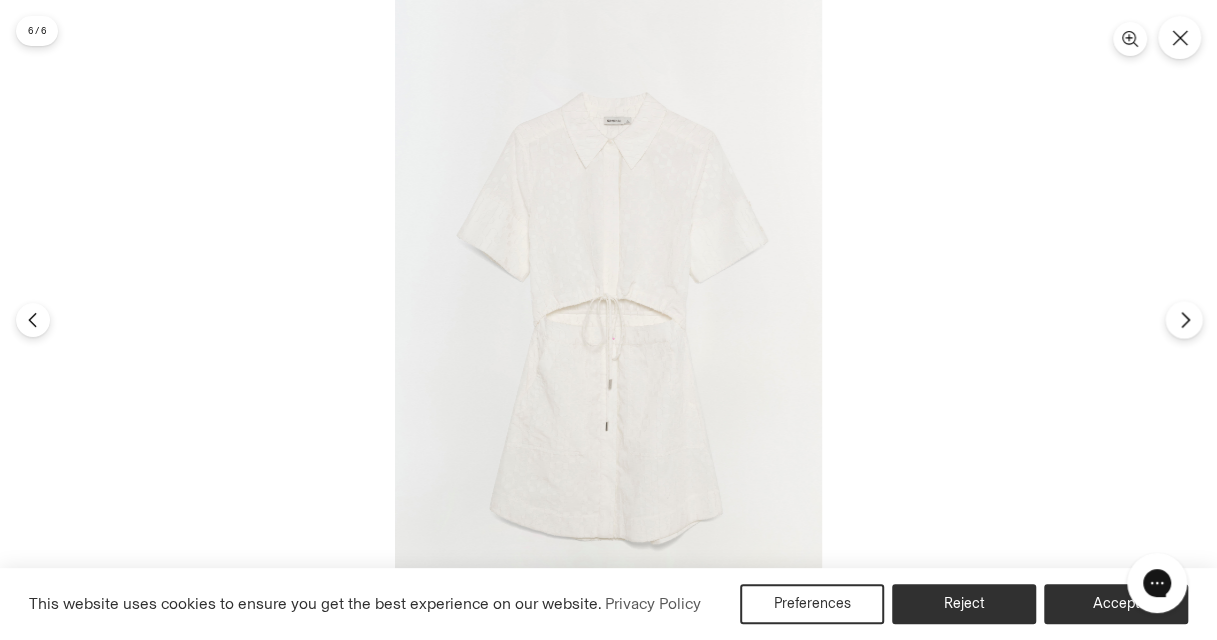click 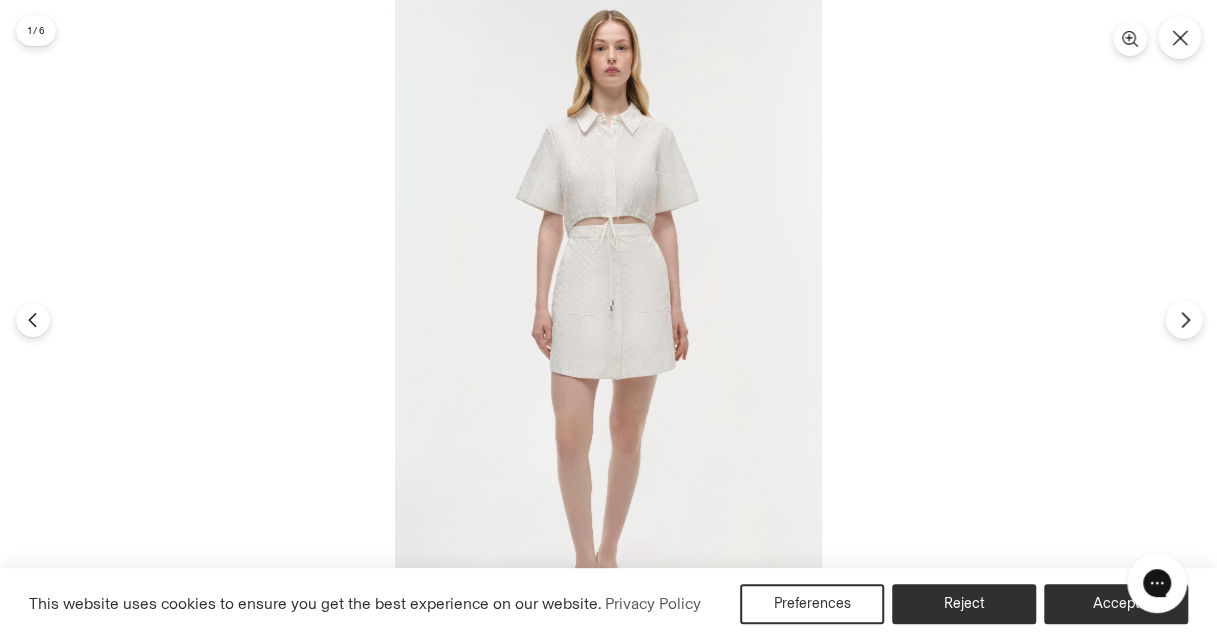 click 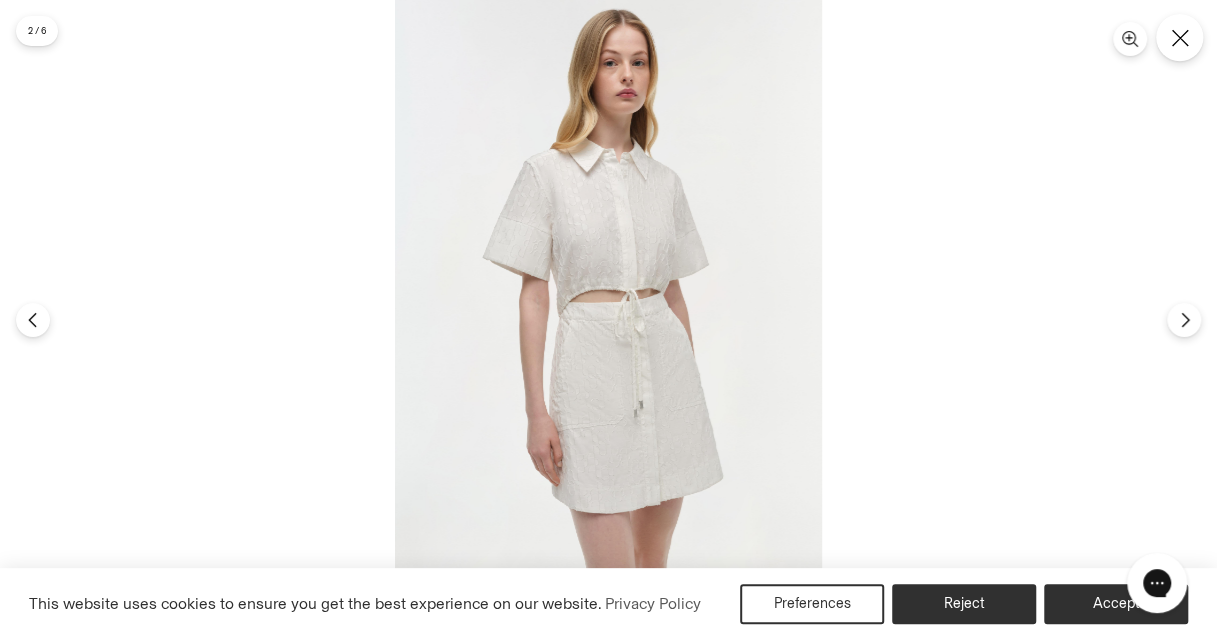 click at bounding box center (1179, 37) 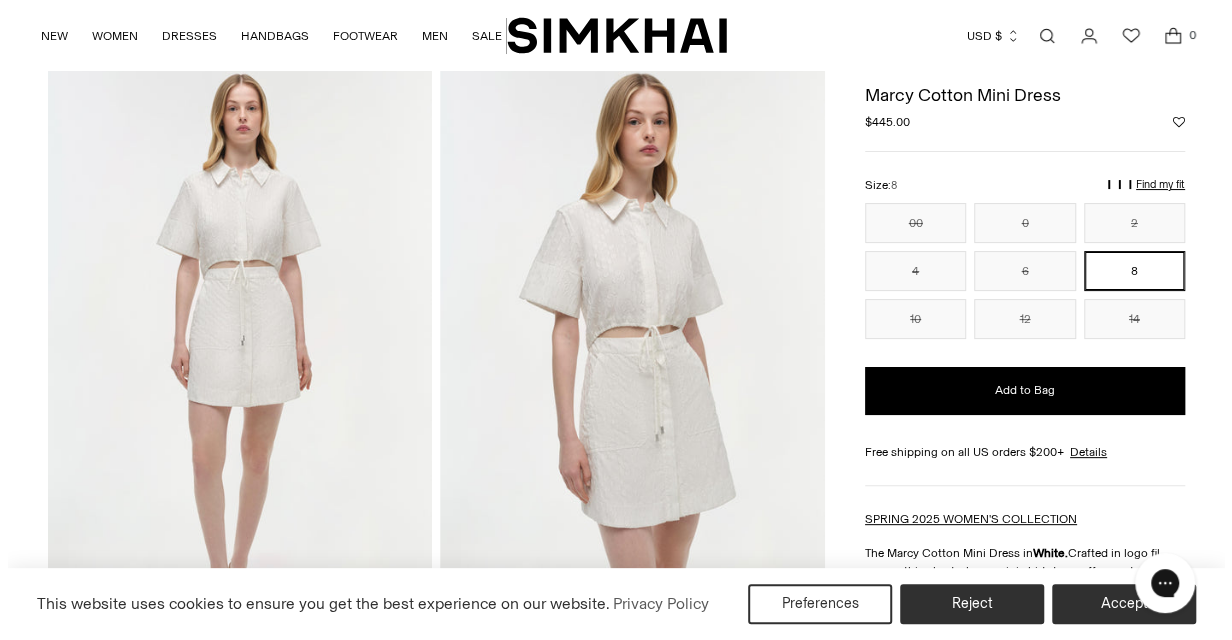 scroll, scrollTop: 0, scrollLeft: 0, axis: both 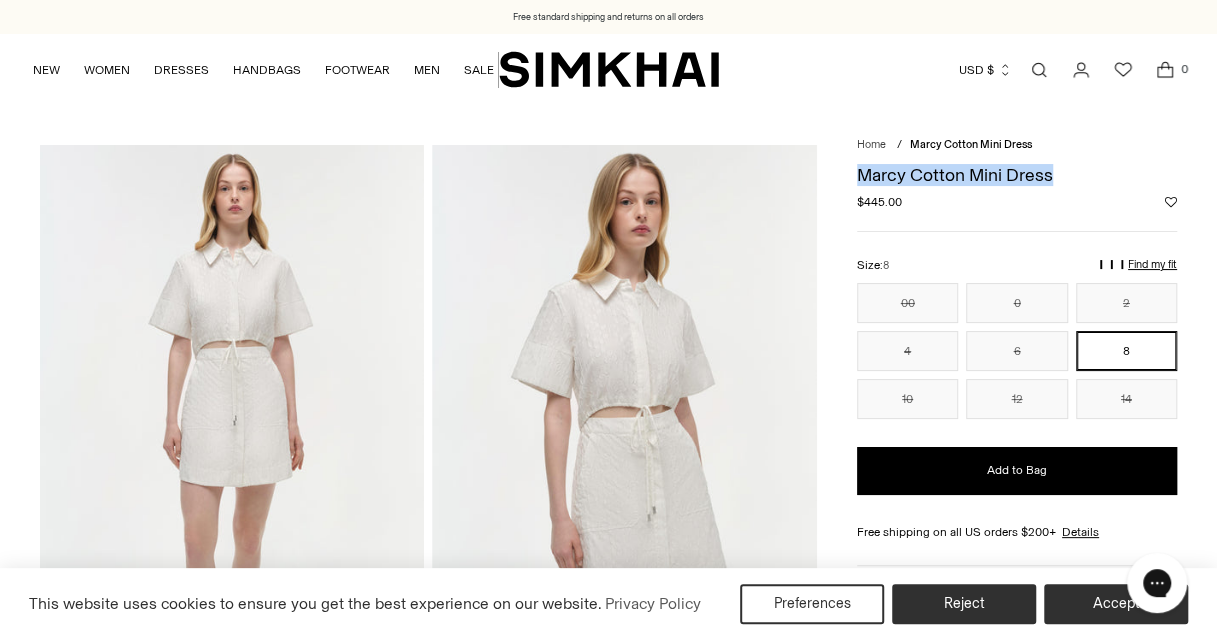 drag, startPoint x: 1058, startPoint y: 181, endPoint x: 854, endPoint y: 181, distance: 204 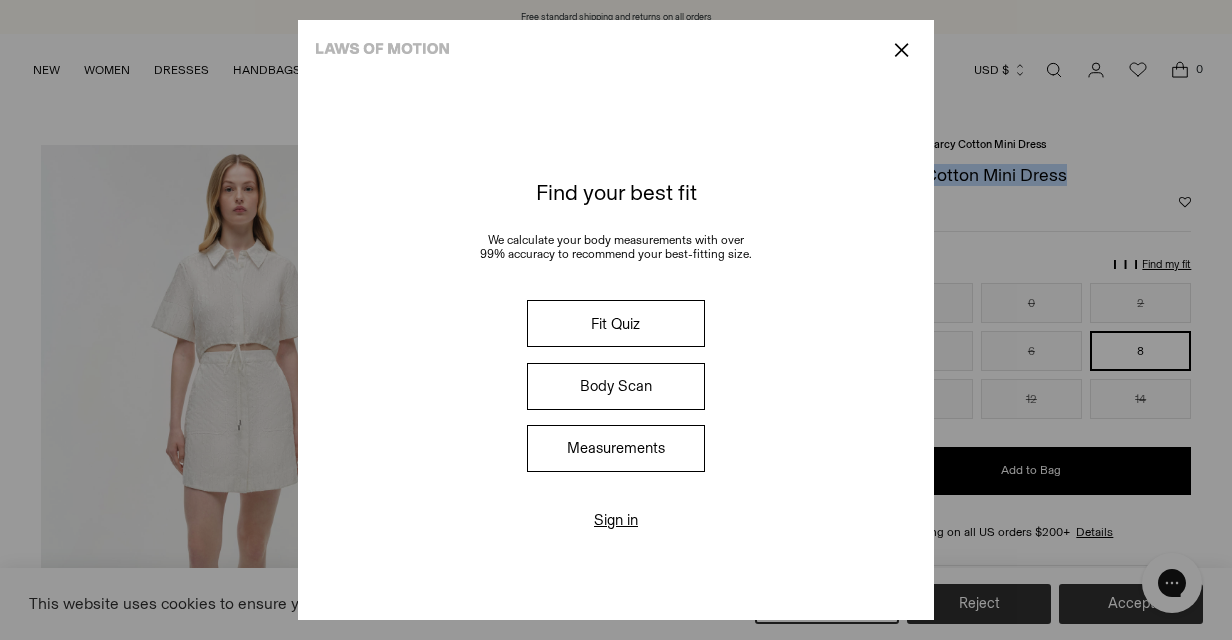 click on "Fit Quiz" at bounding box center (616, 323) 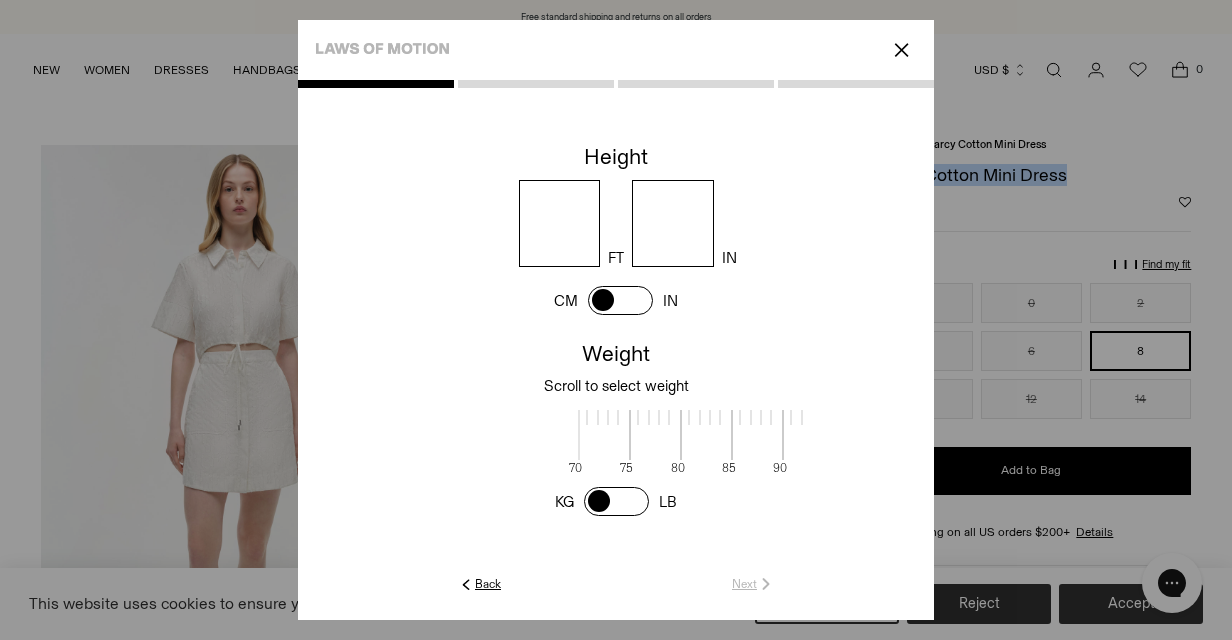 scroll, scrollTop: 2, scrollLeft: 650, axis: both 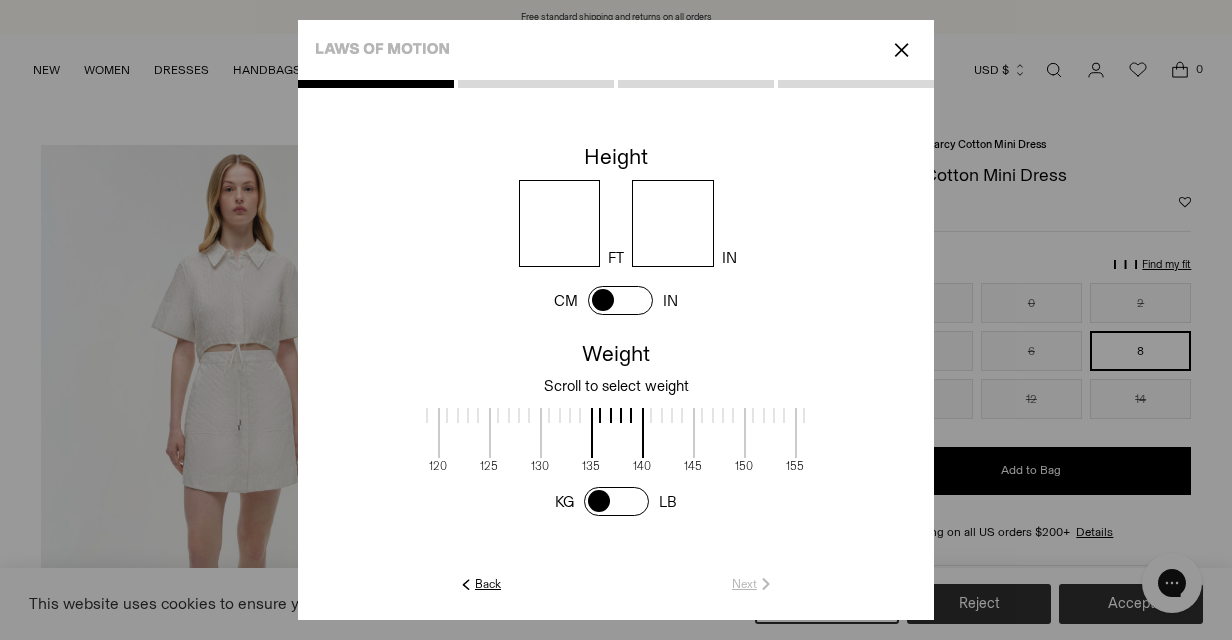 click at bounding box center (560, 223) 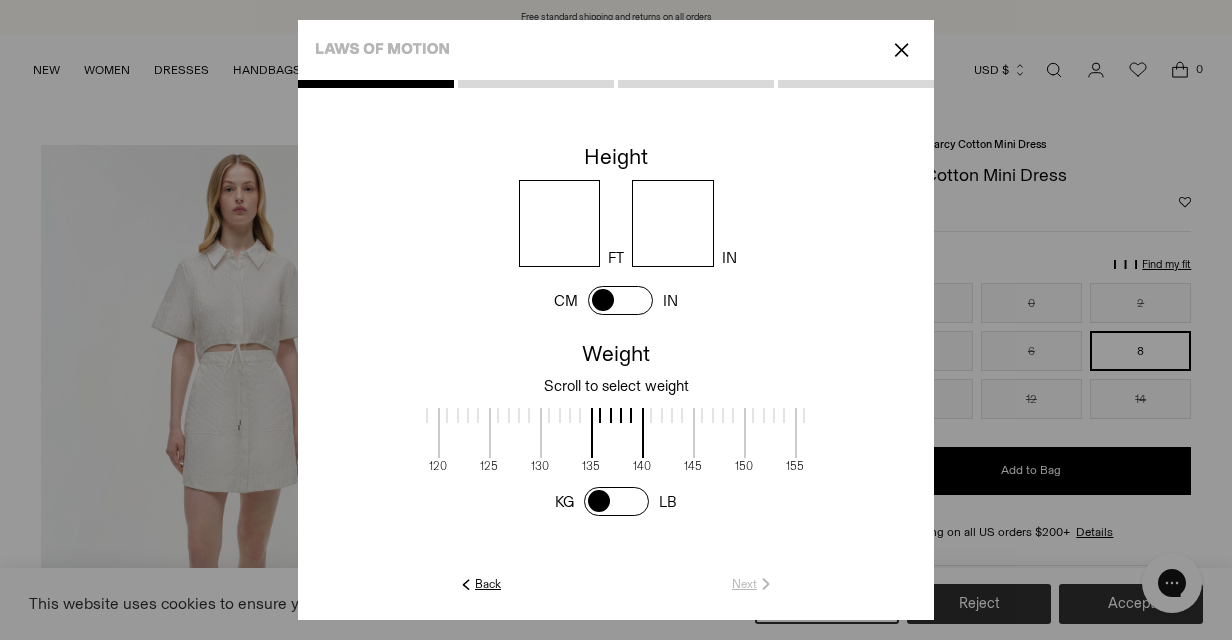 type on "*" 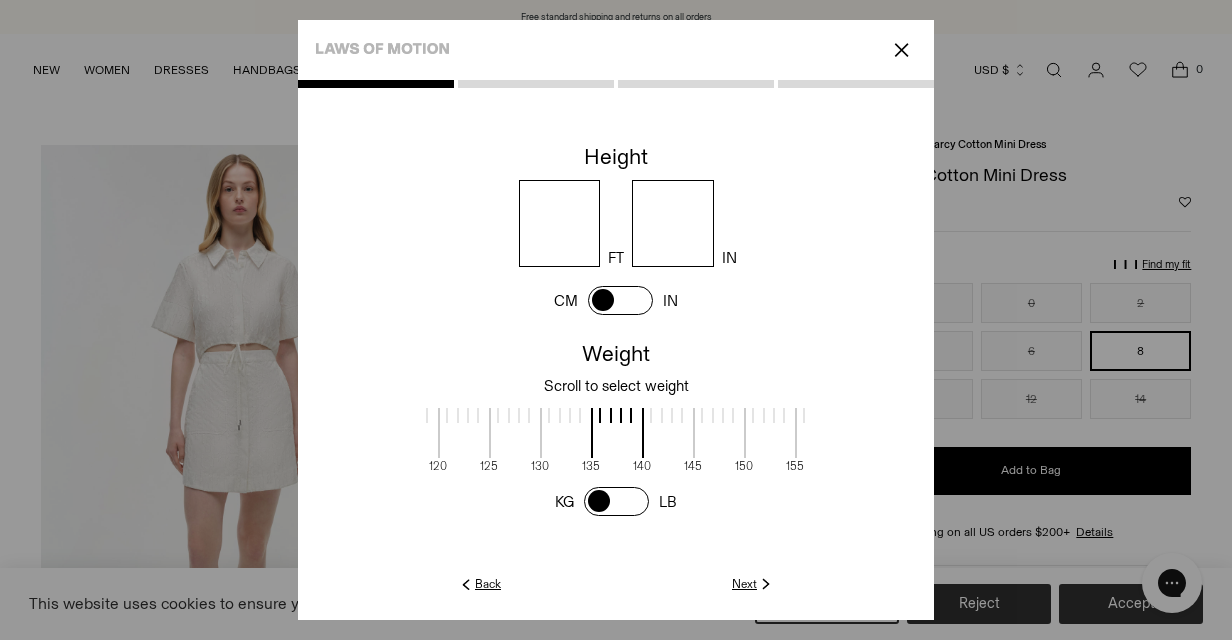 type on "*" 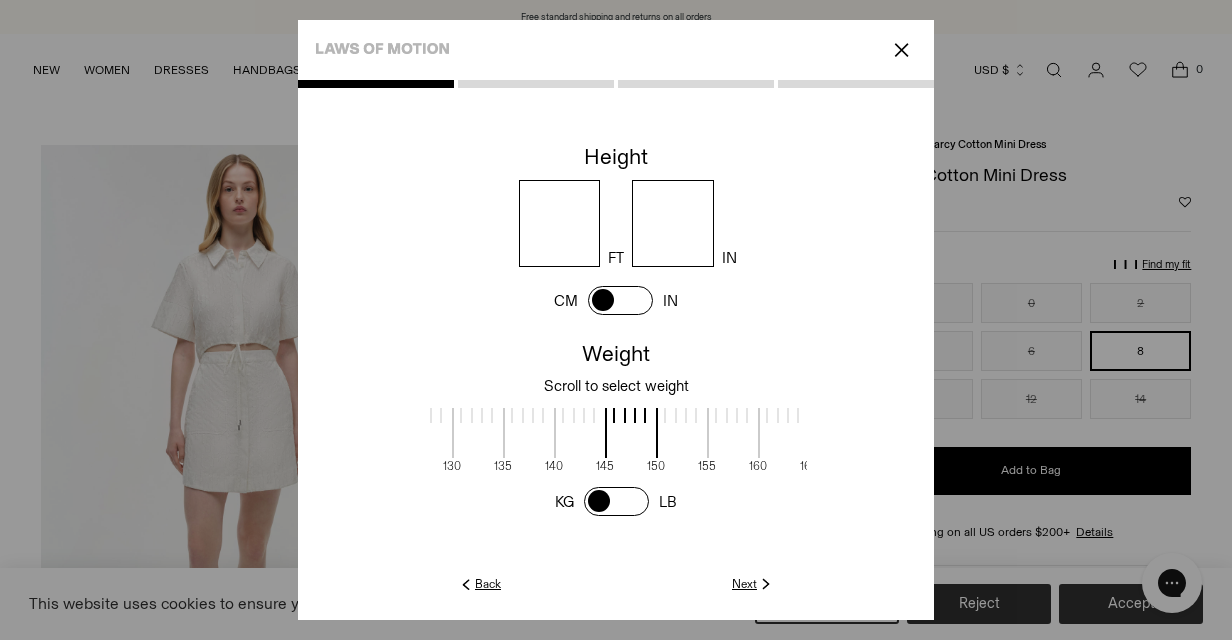scroll, scrollTop: 2, scrollLeft: 740, axis: both 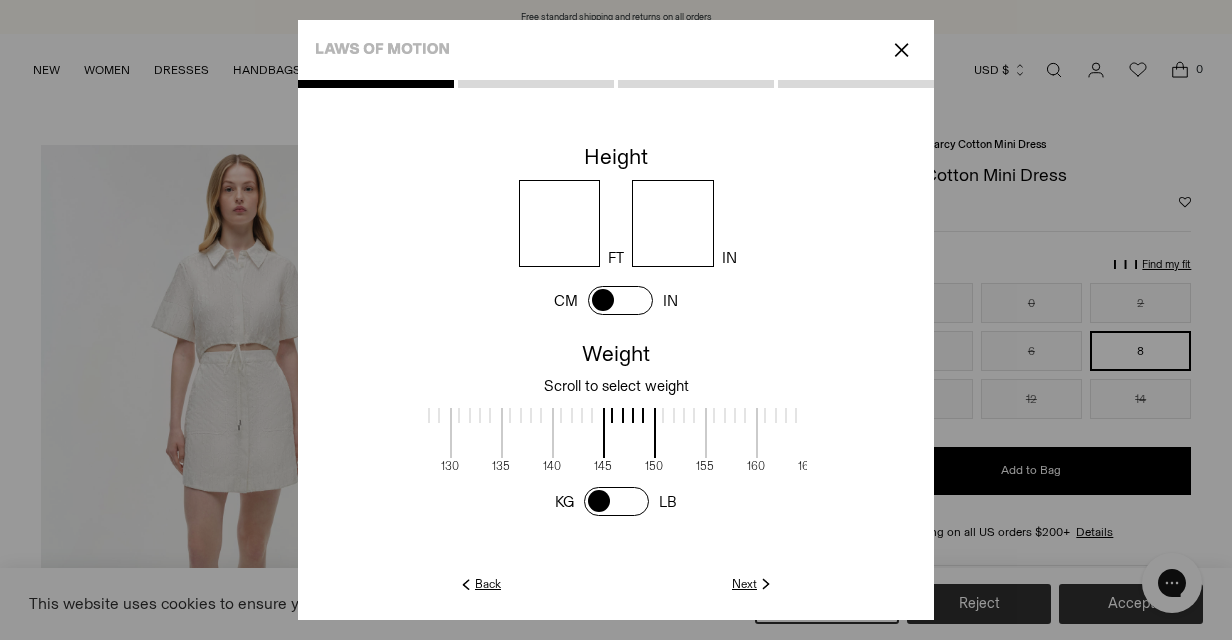 drag, startPoint x: 646, startPoint y: 453, endPoint x: 556, endPoint y: 462, distance: 90.44888 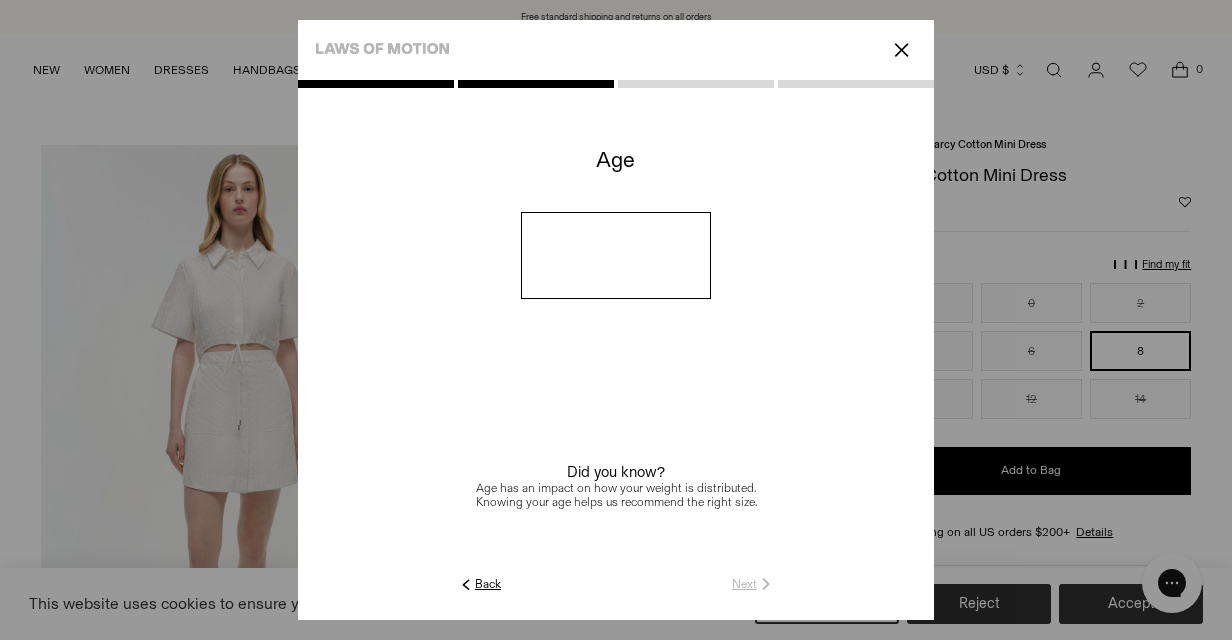 click at bounding box center [616, 255] 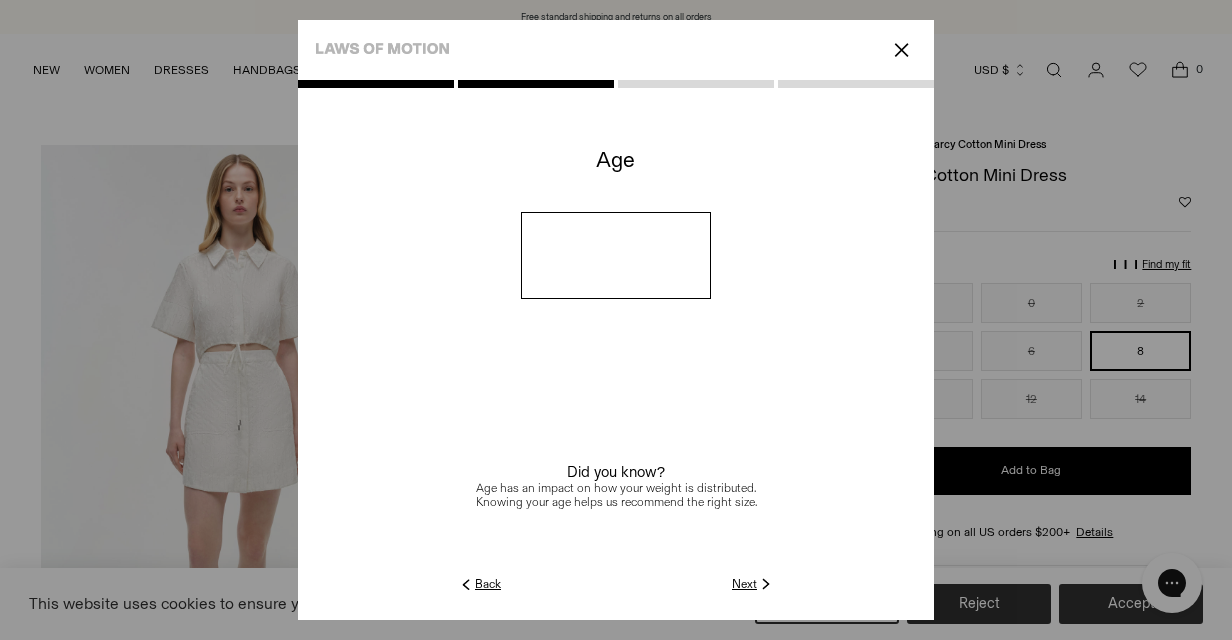 type on "**" 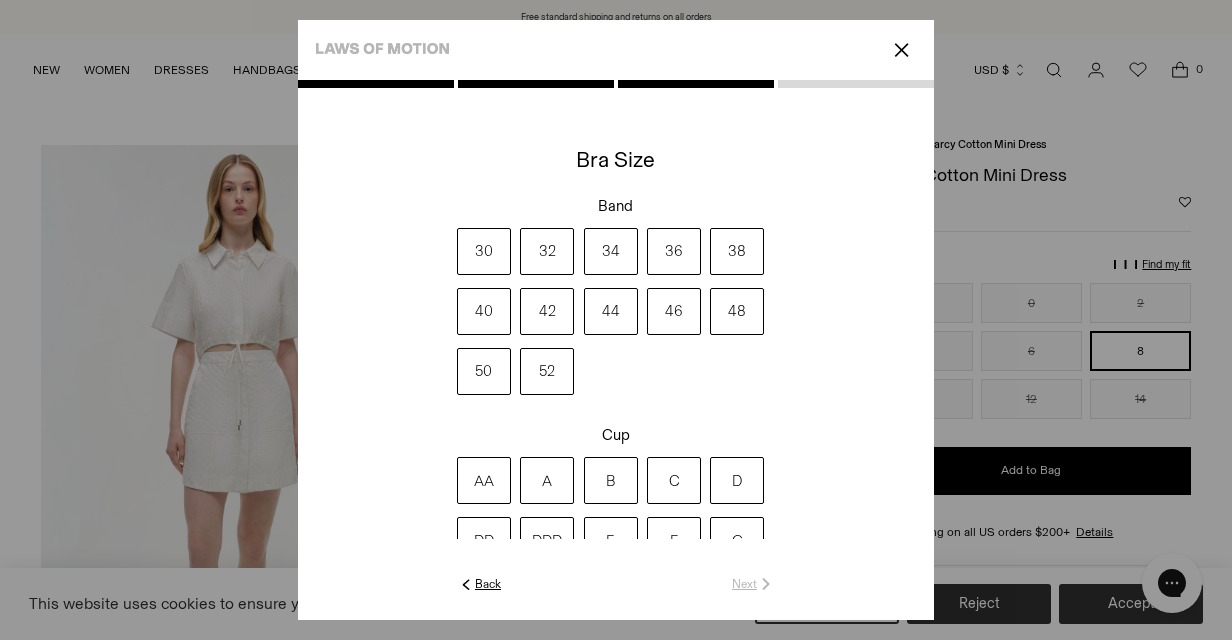 click on "36" at bounding box center (674, 251) 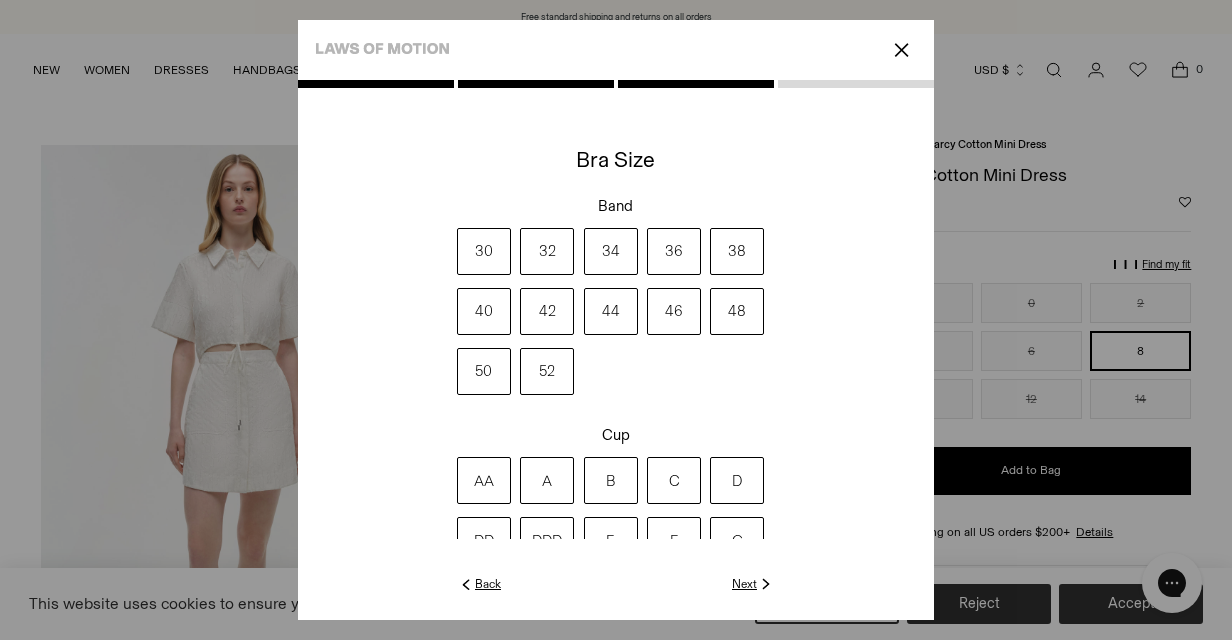 click on "Next" 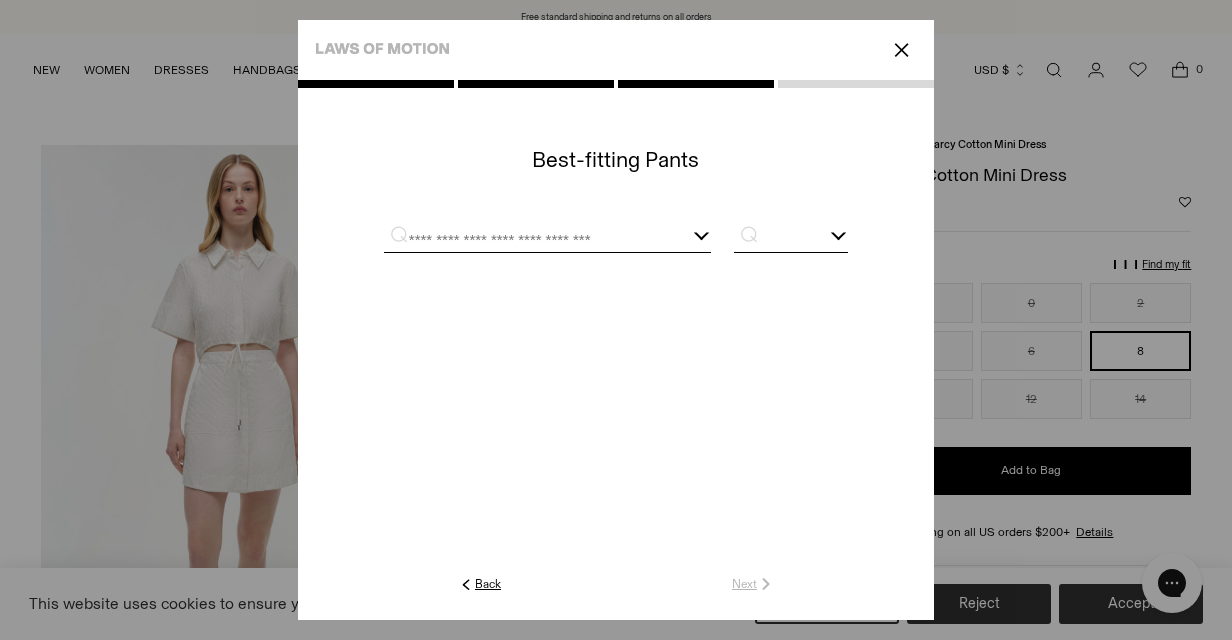 click at bounding box center (616, 237) 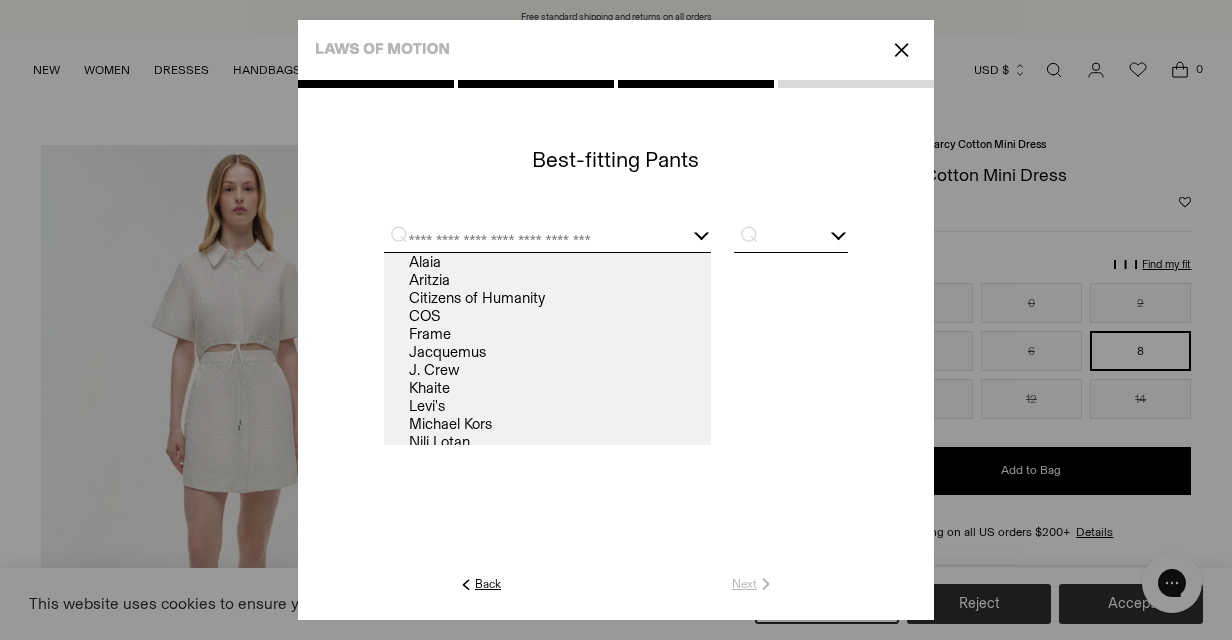 scroll, scrollTop: 0, scrollLeft: 0, axis: both 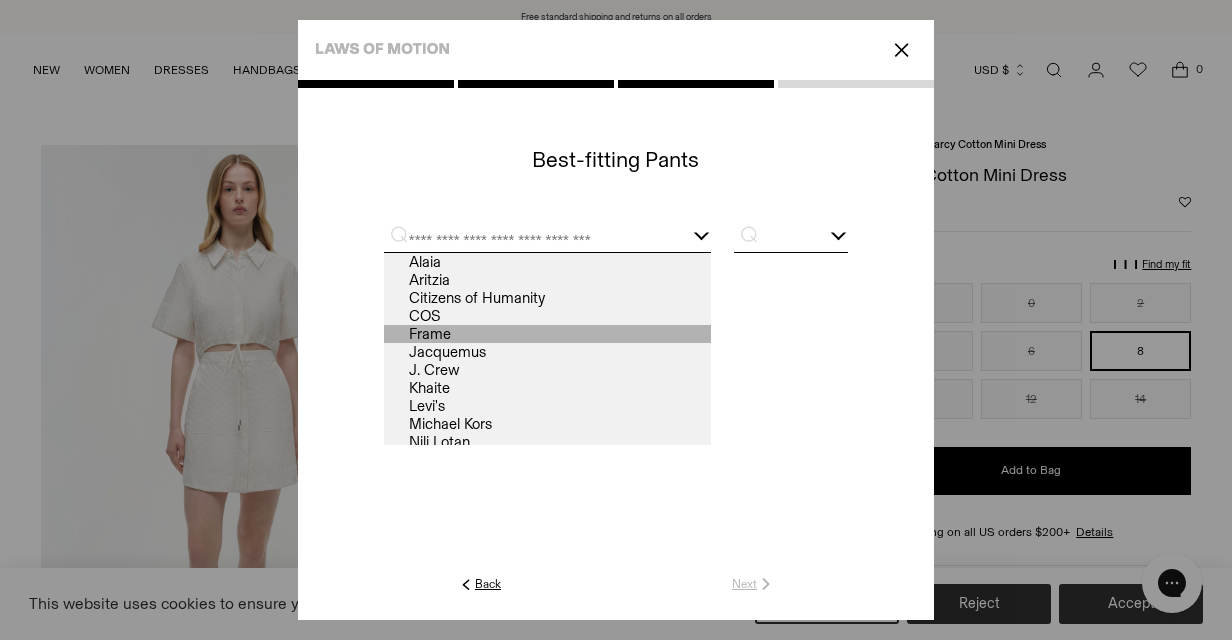 click on "Frame" at bounding box center (547, 334) 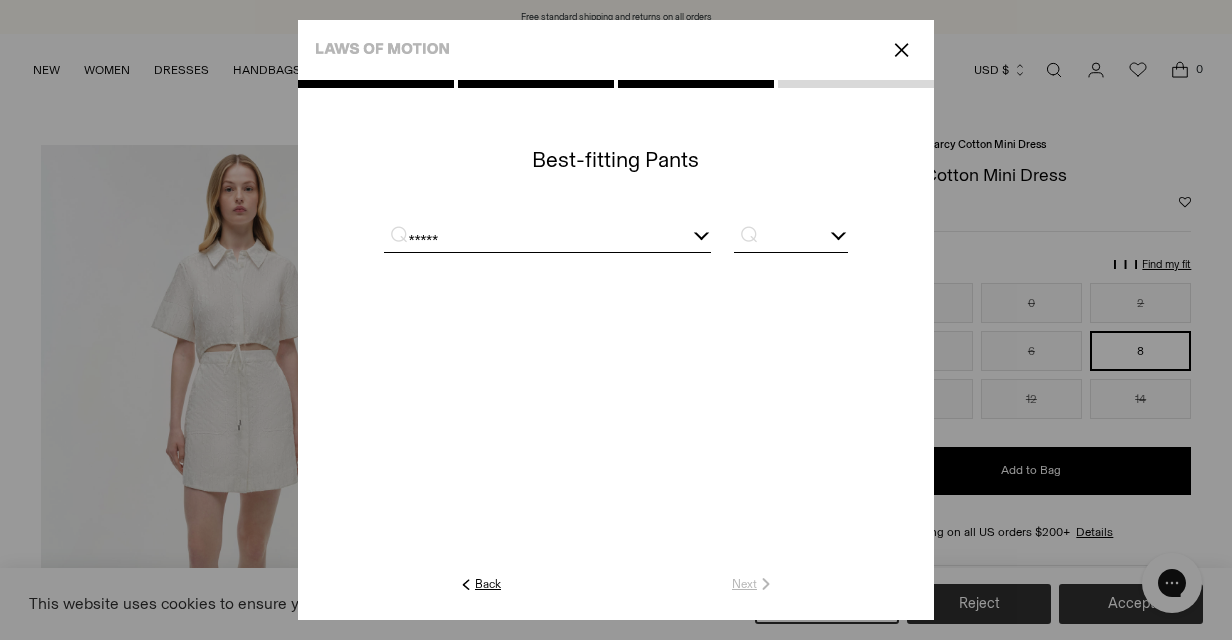click at bounding box center (791, 239) 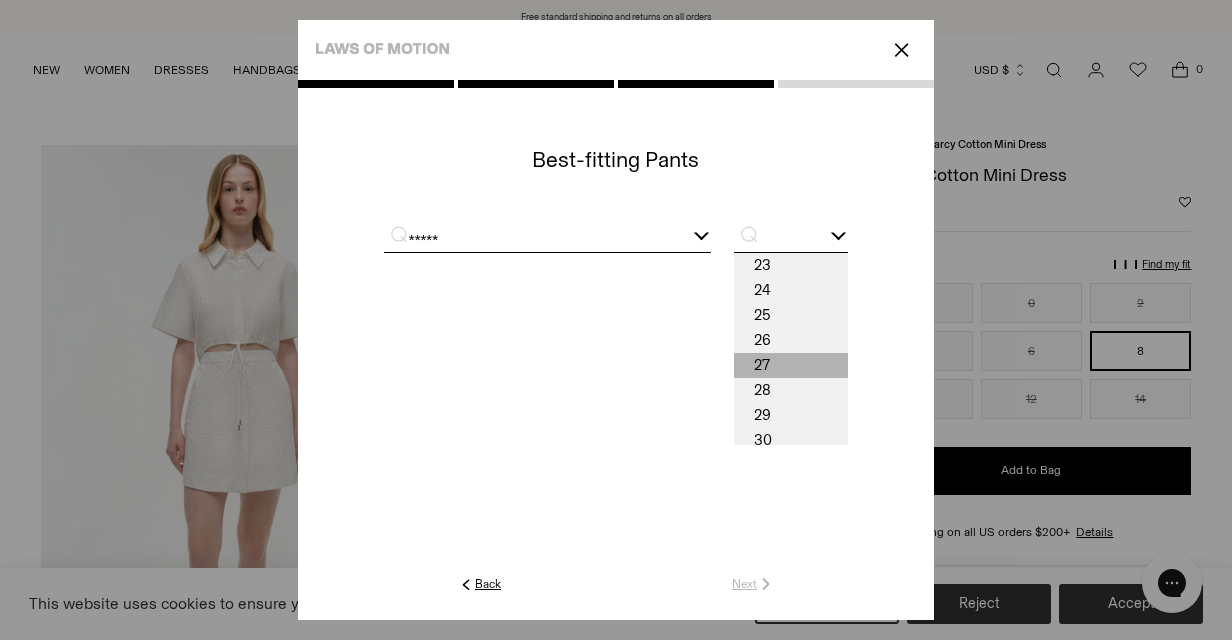 click on "27" at bounding box center (791, 365) 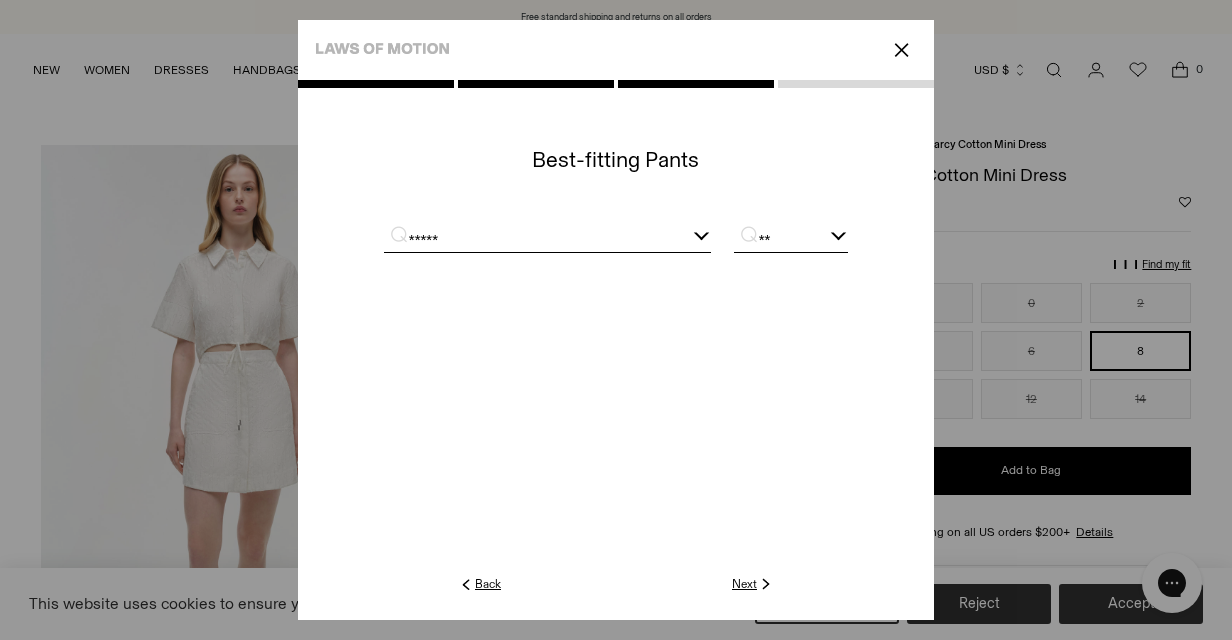 click on "Next" 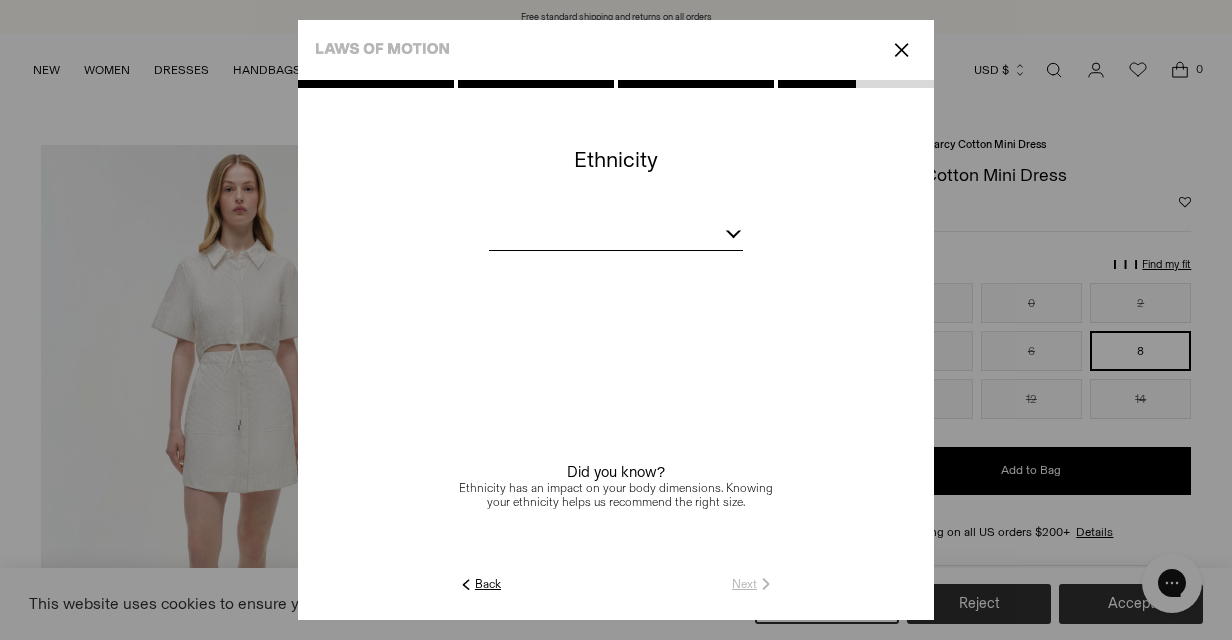 click on "Aboriginal     Asian     Black     Hispanic/Latinx     Middle Eastern     Mixed Race     Native American     Pacific Islander     White     Prefer Not To Say/Other" at bounding box center (616, 238) 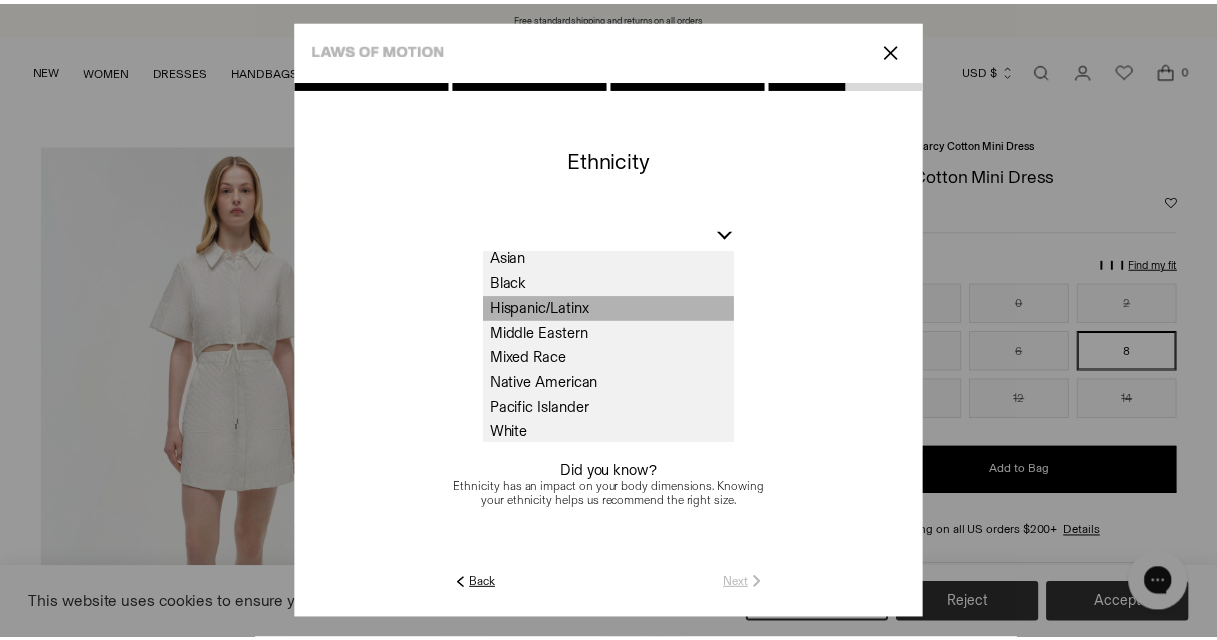 scroll, scrollTop: 58, scrollLeft: 0, axis: vertical 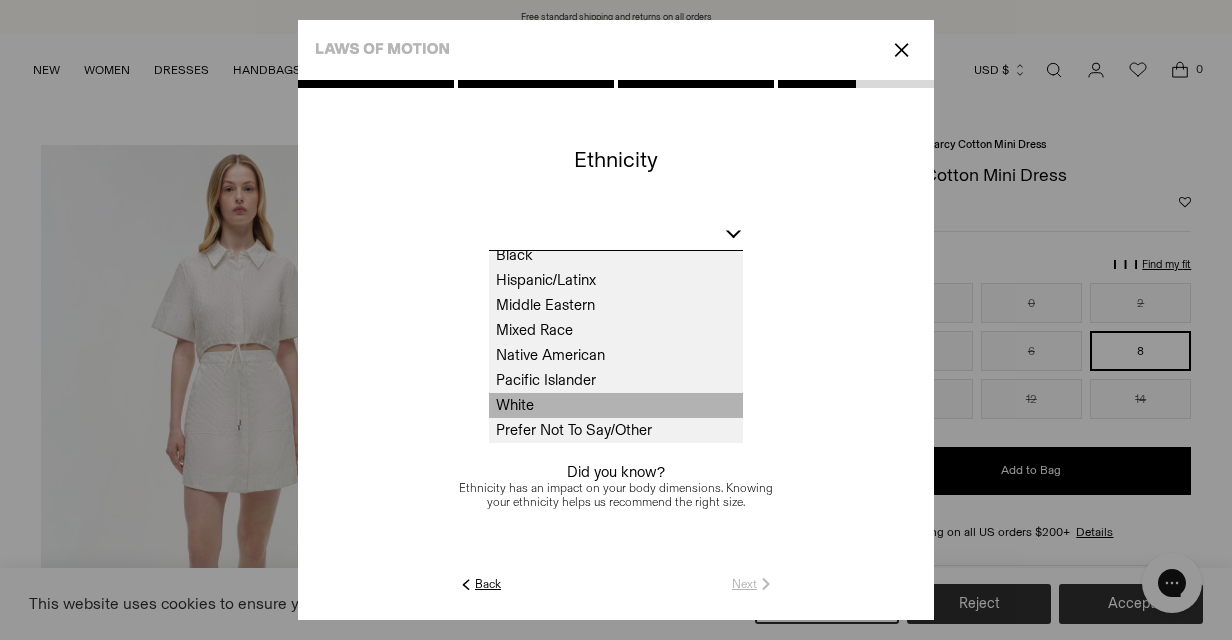 click on "White" at bounding box center (616, 405) 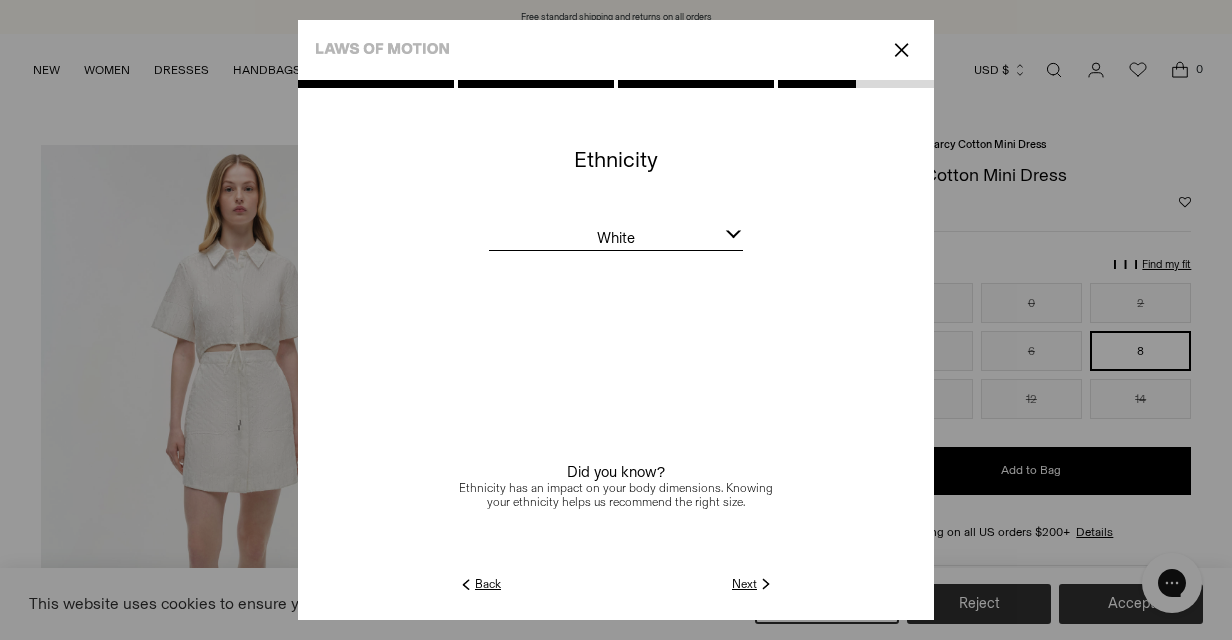 click on "Next" 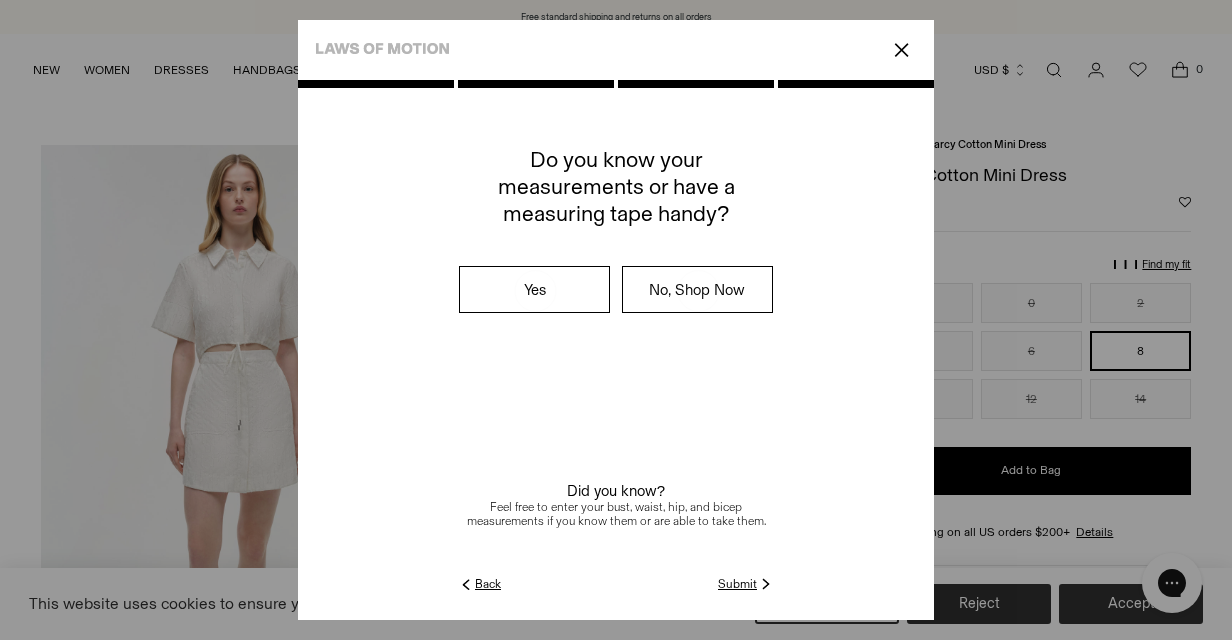 click on "Submit" 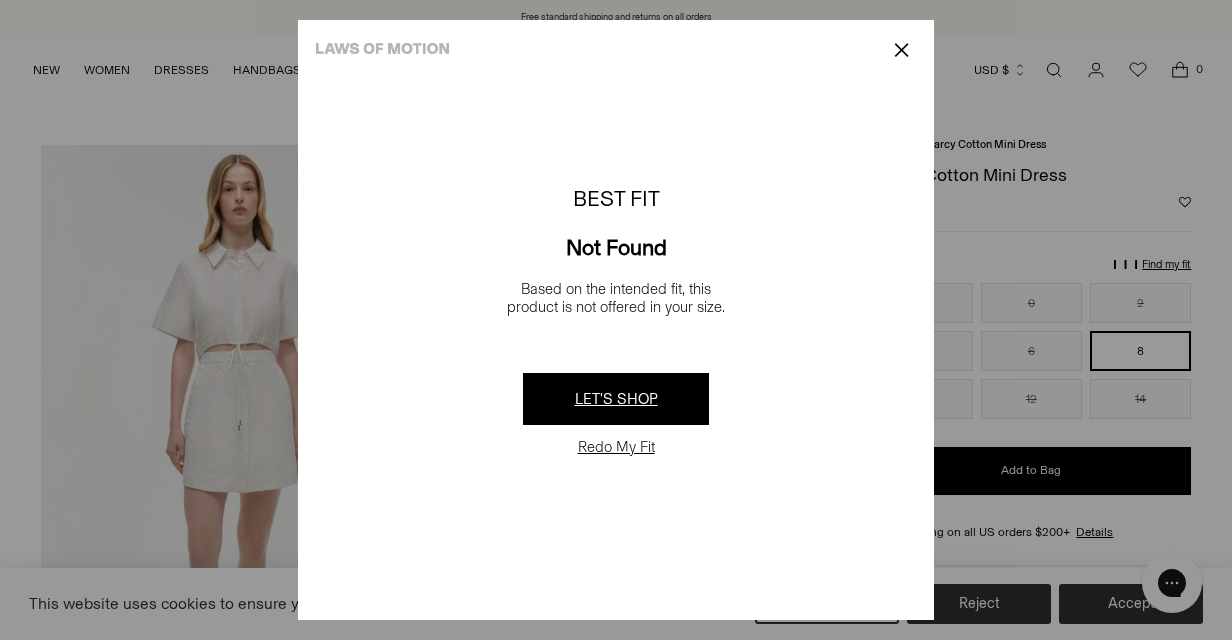 click on "✕" at bounding box center [901, 50] 